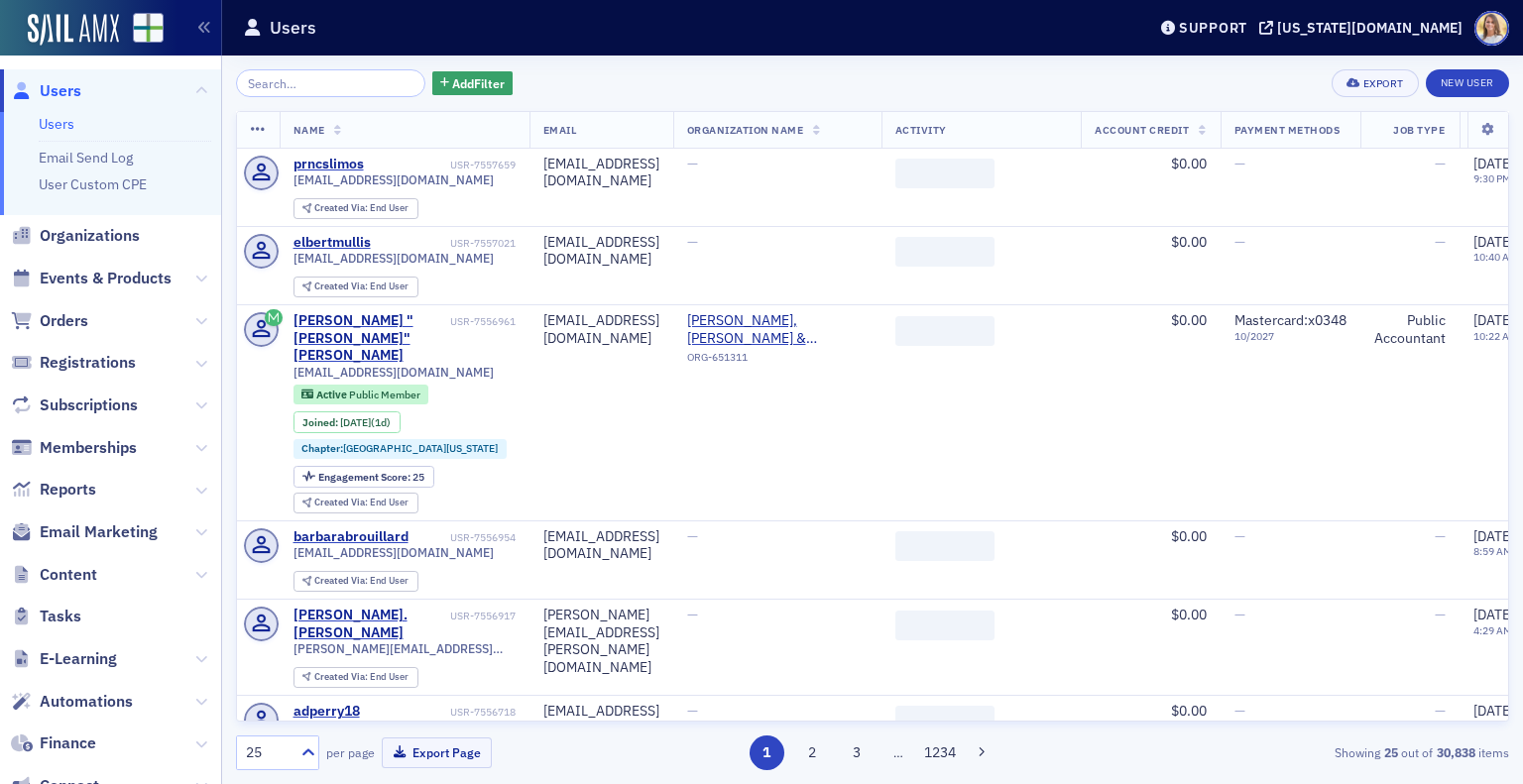 scroll, scrollTop: 0, scrollLeft: 0, axis: both 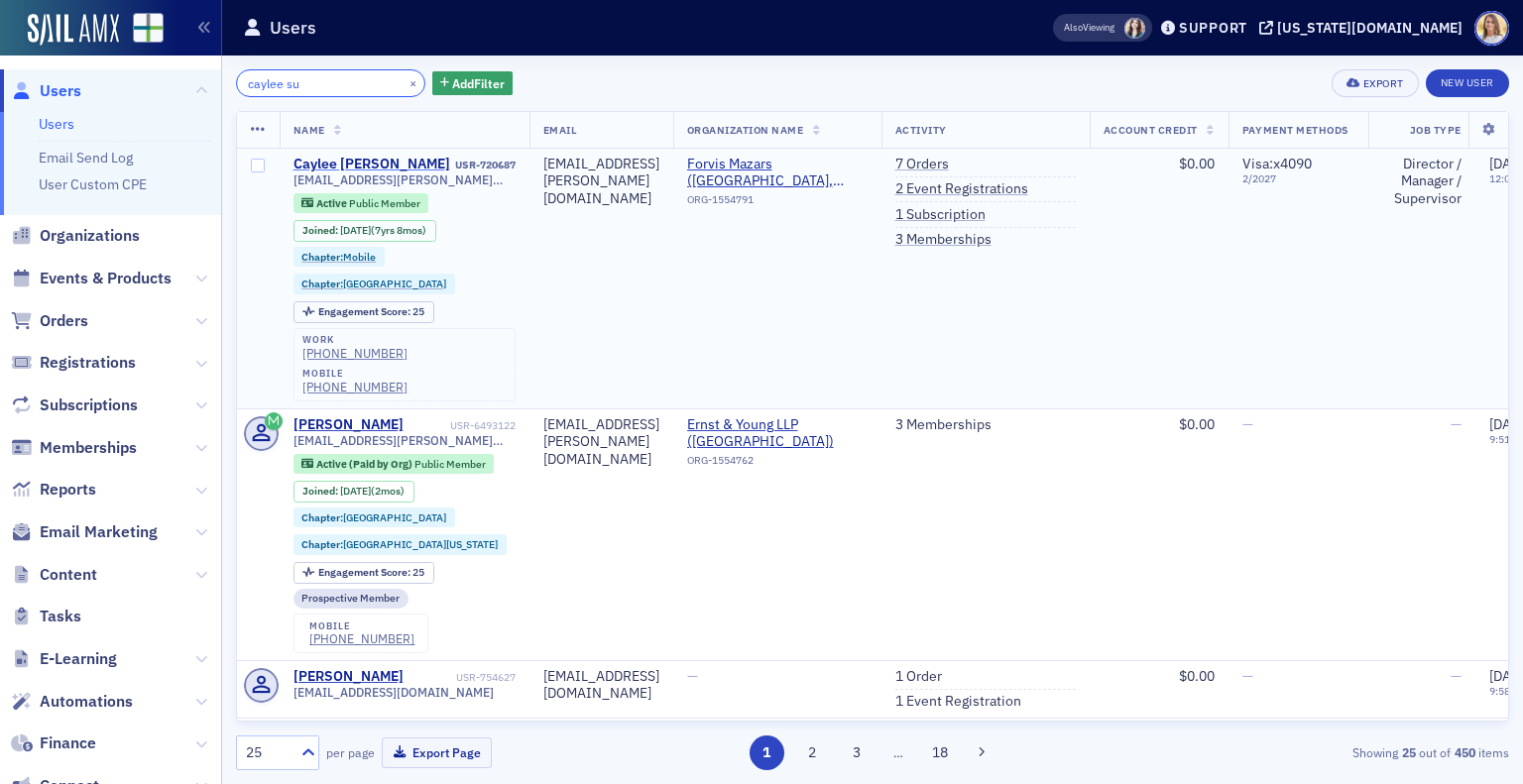 type on "caylee su" 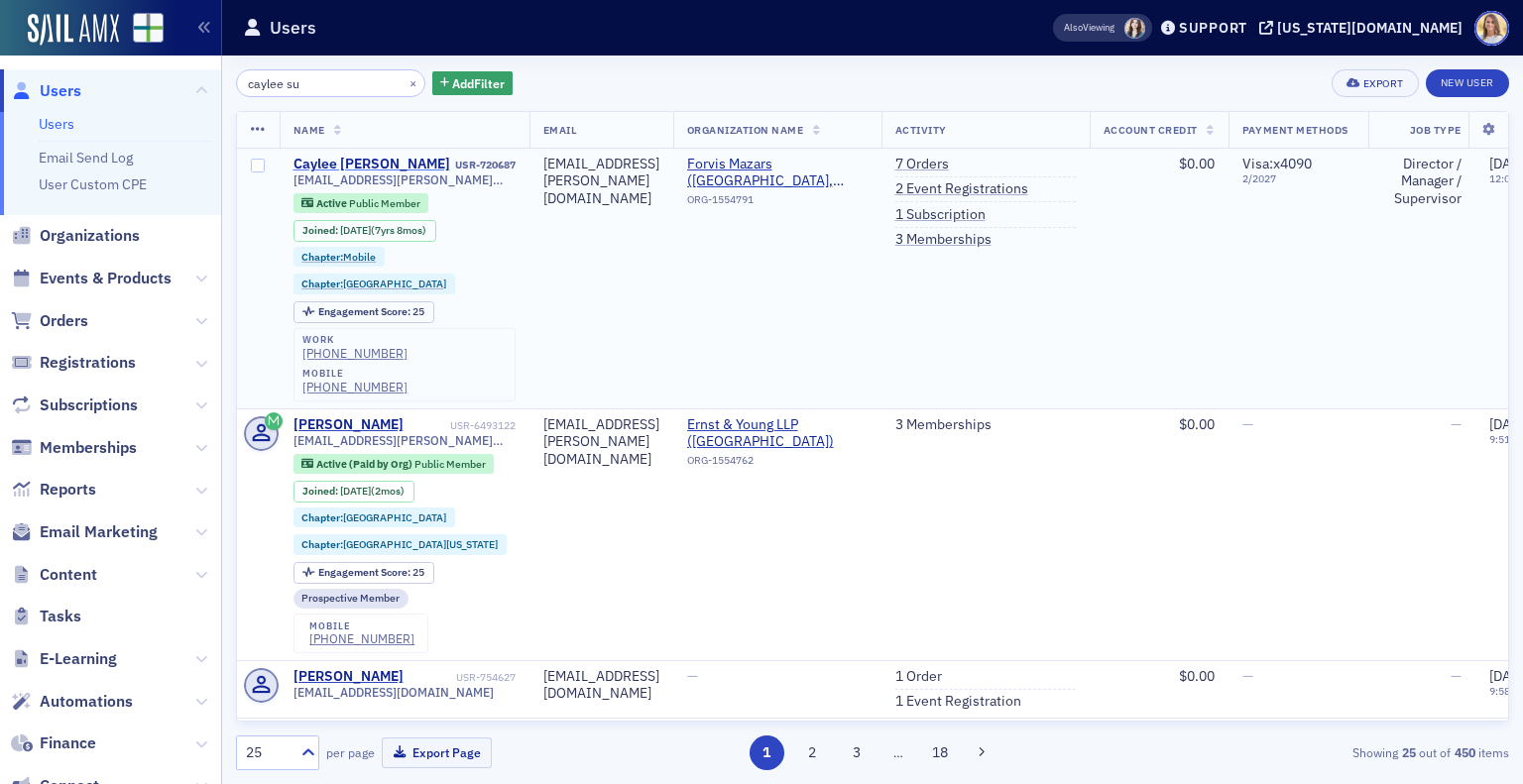click on "Caylee [PERSON_NAME]" 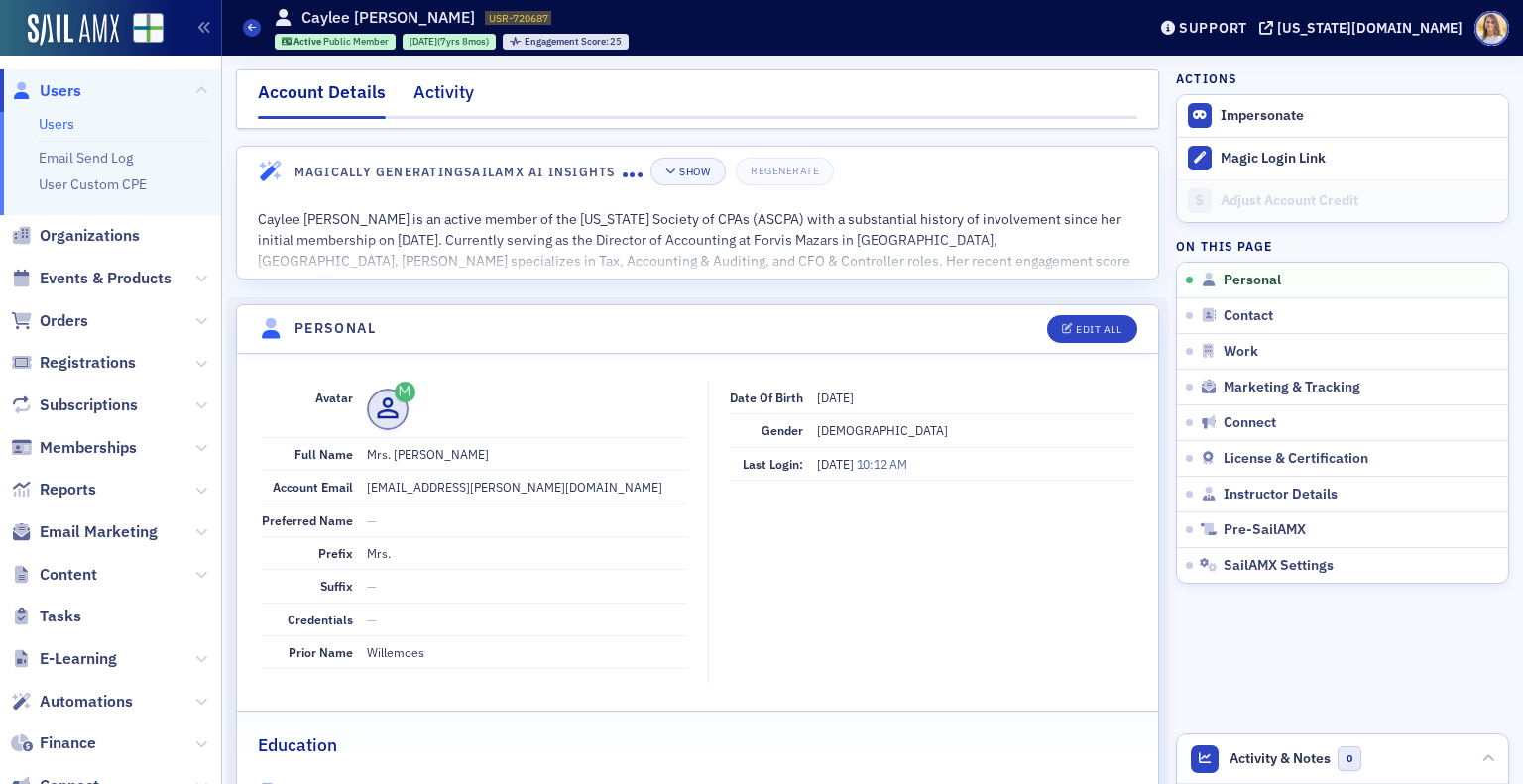 click on "Activity" 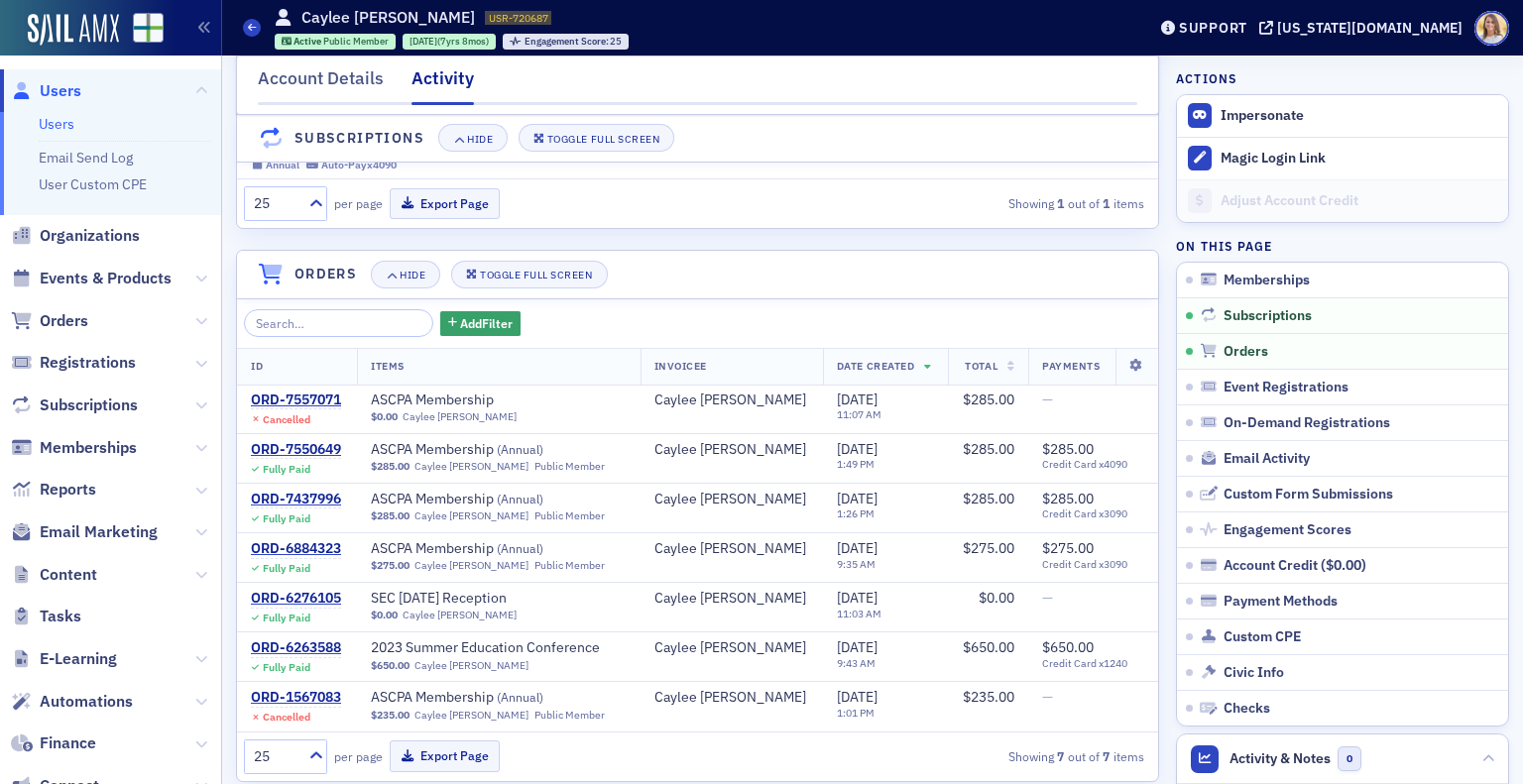 scroll, scrollTop: 421, scrollLeft: 0, axis: vertical 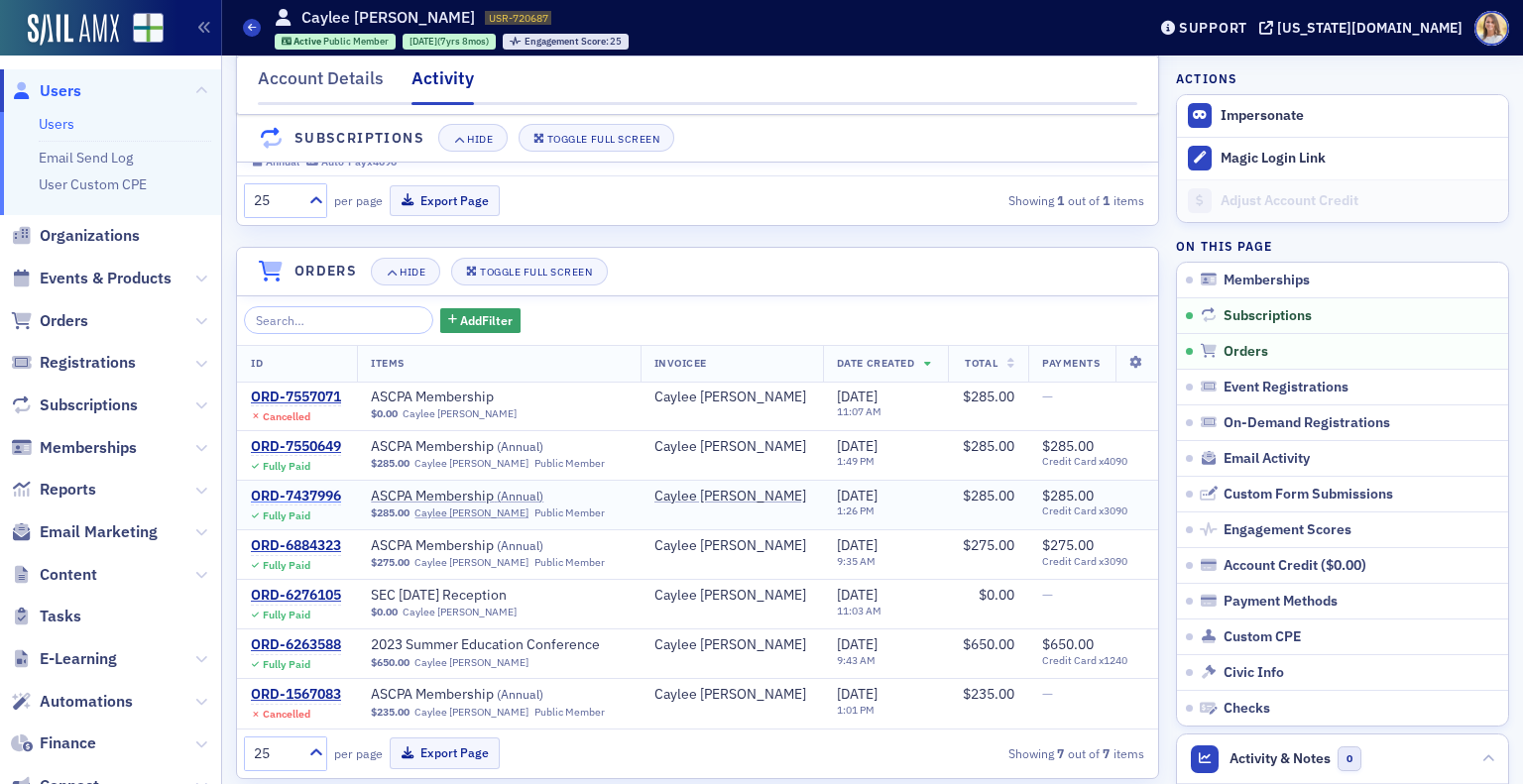 click on "ORD-7437996" 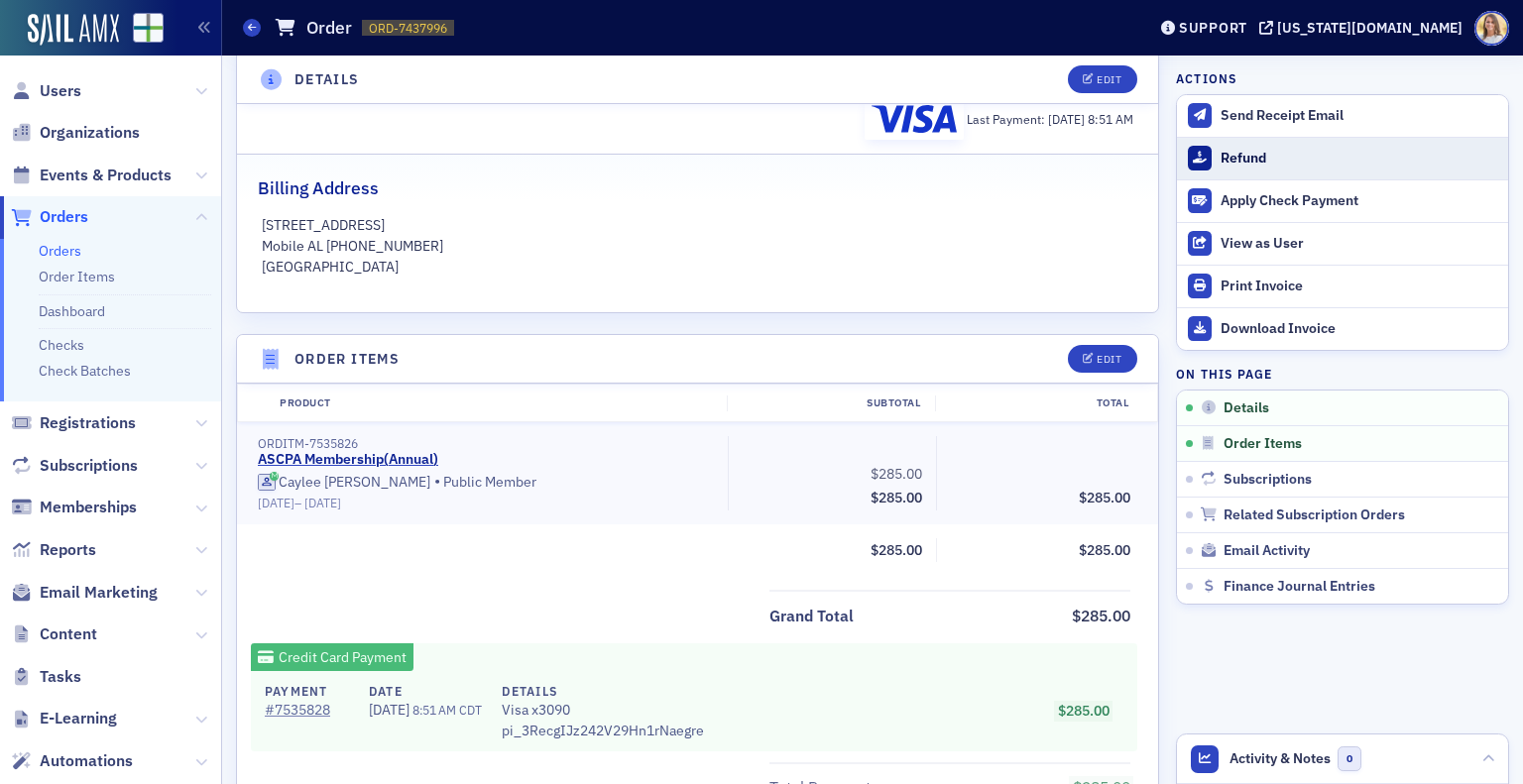 click on "Refund" 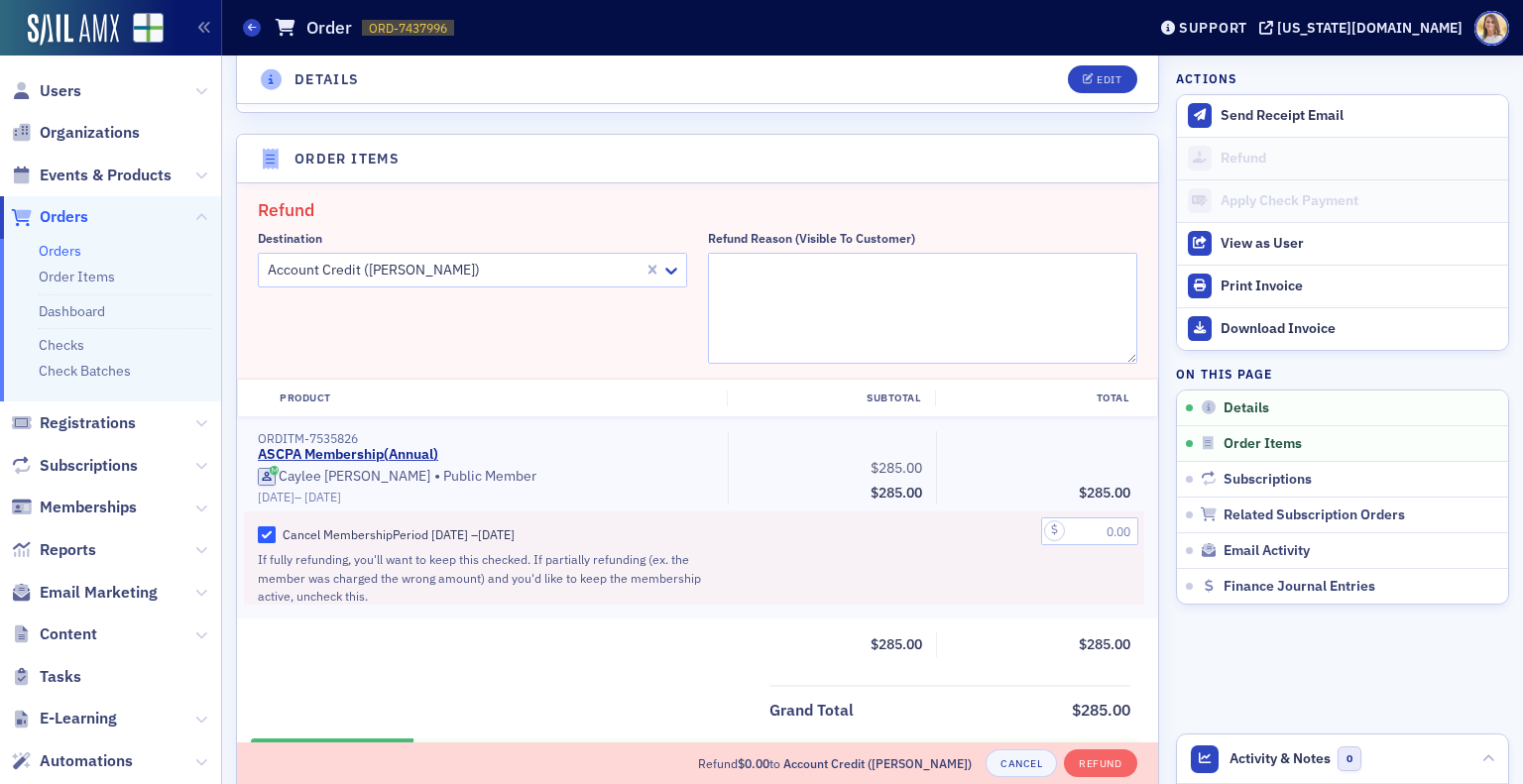 scroll, scrollTop: 688, scrollLeft: 0, axis: vertical 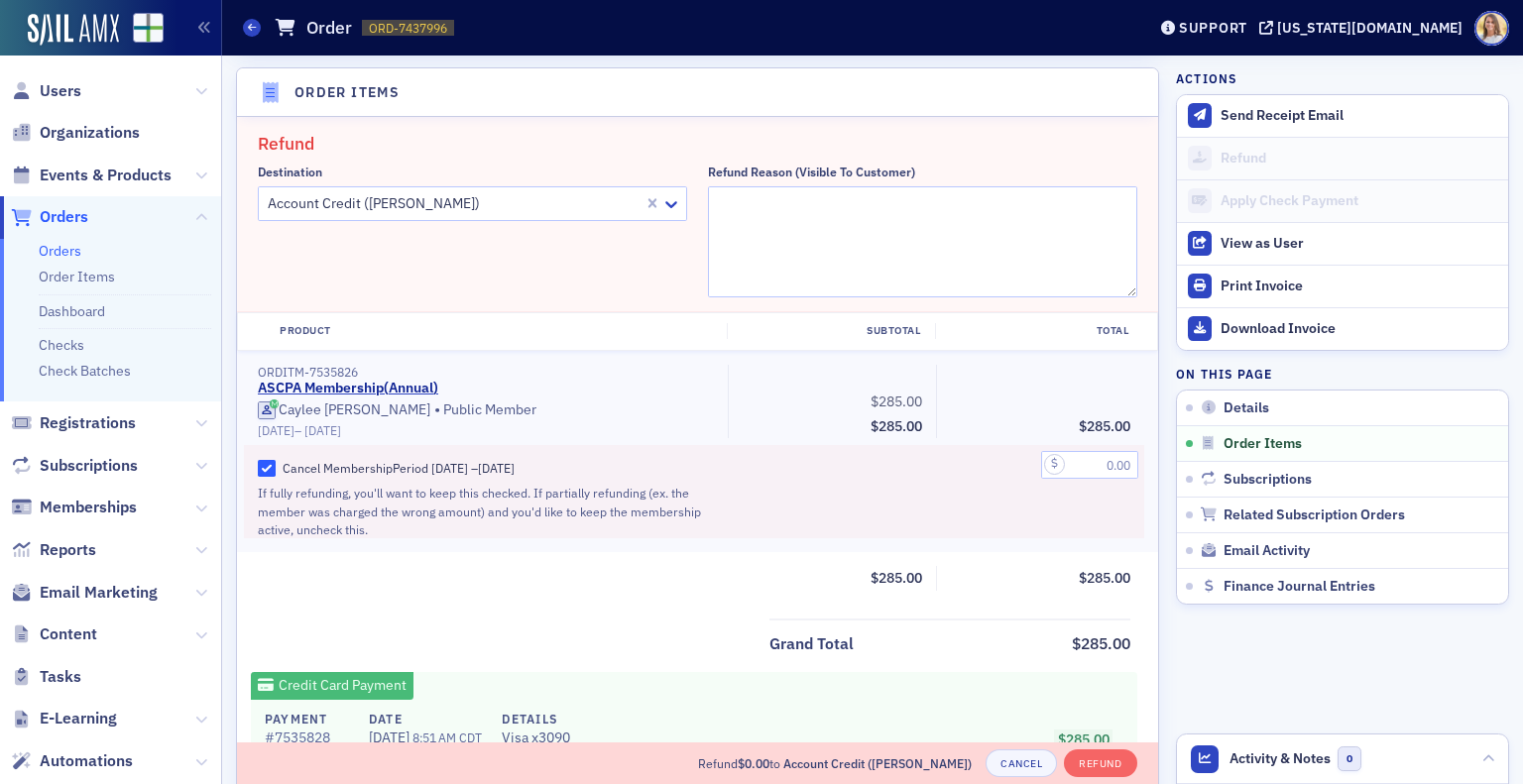 click on "Account Credit (Caylee Summerford)" 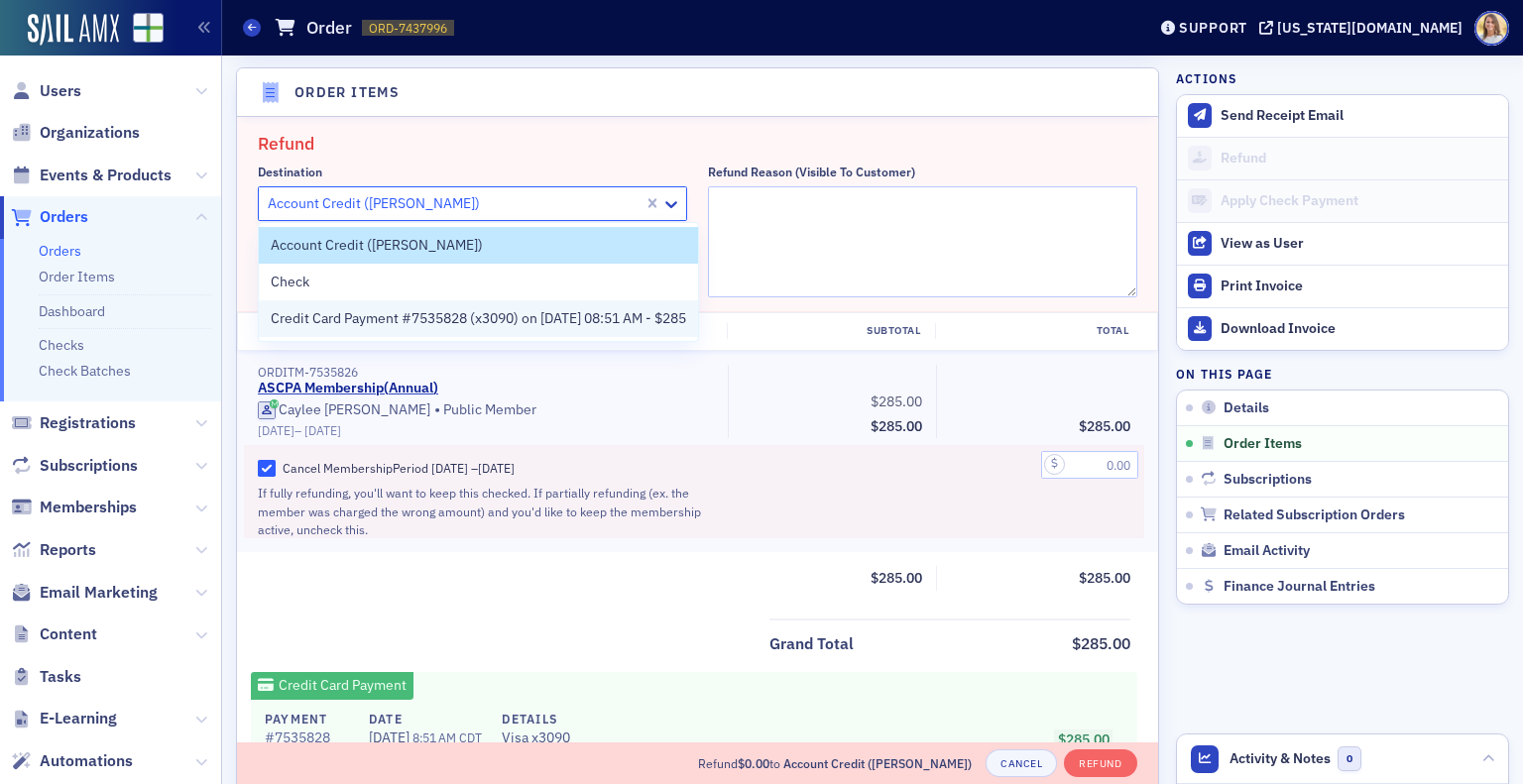 click on "Credit Card Payment #7535828 (x3090) on 6/27/2025 08:51 AM - $285" at bounding box center [478, 318] 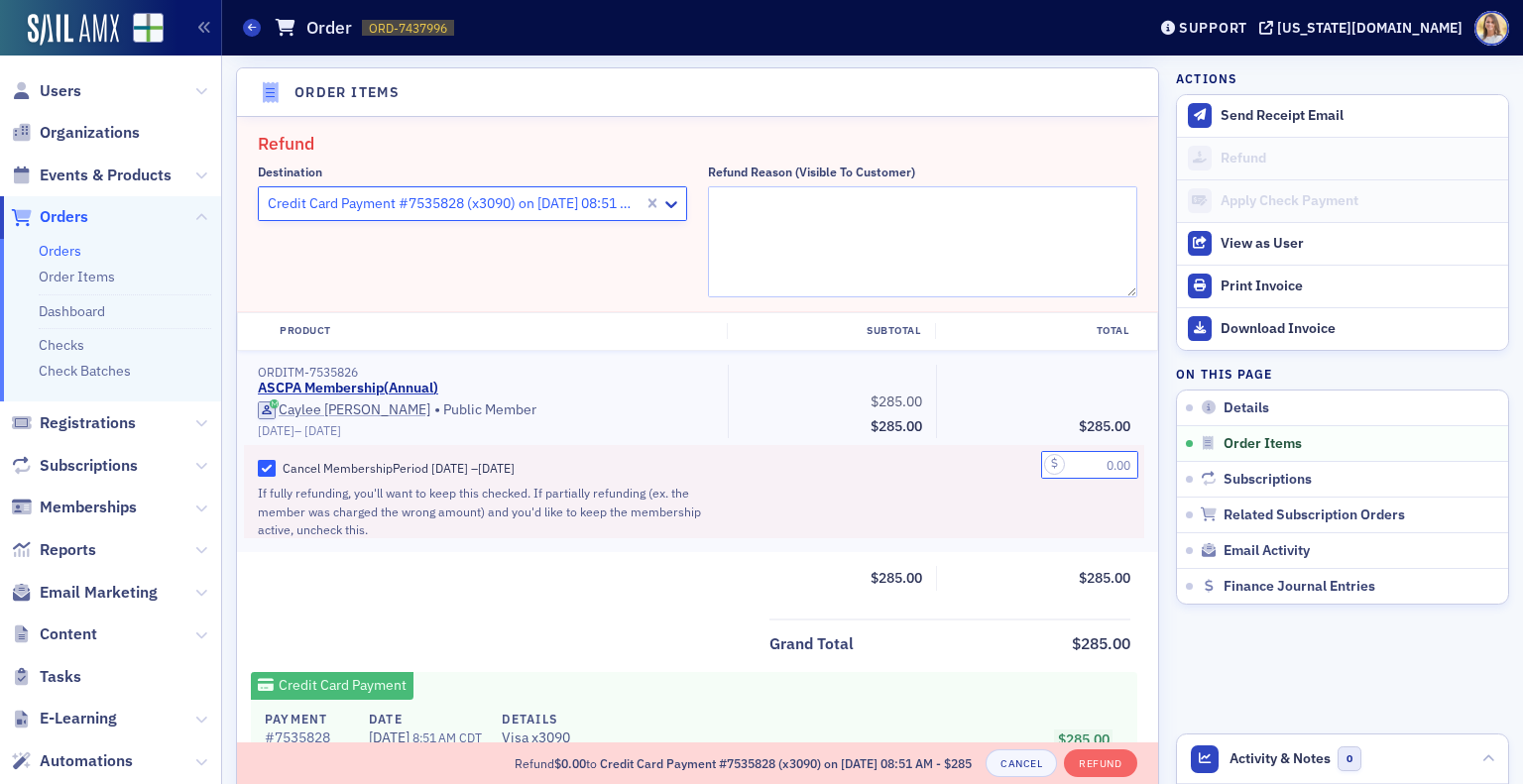 click 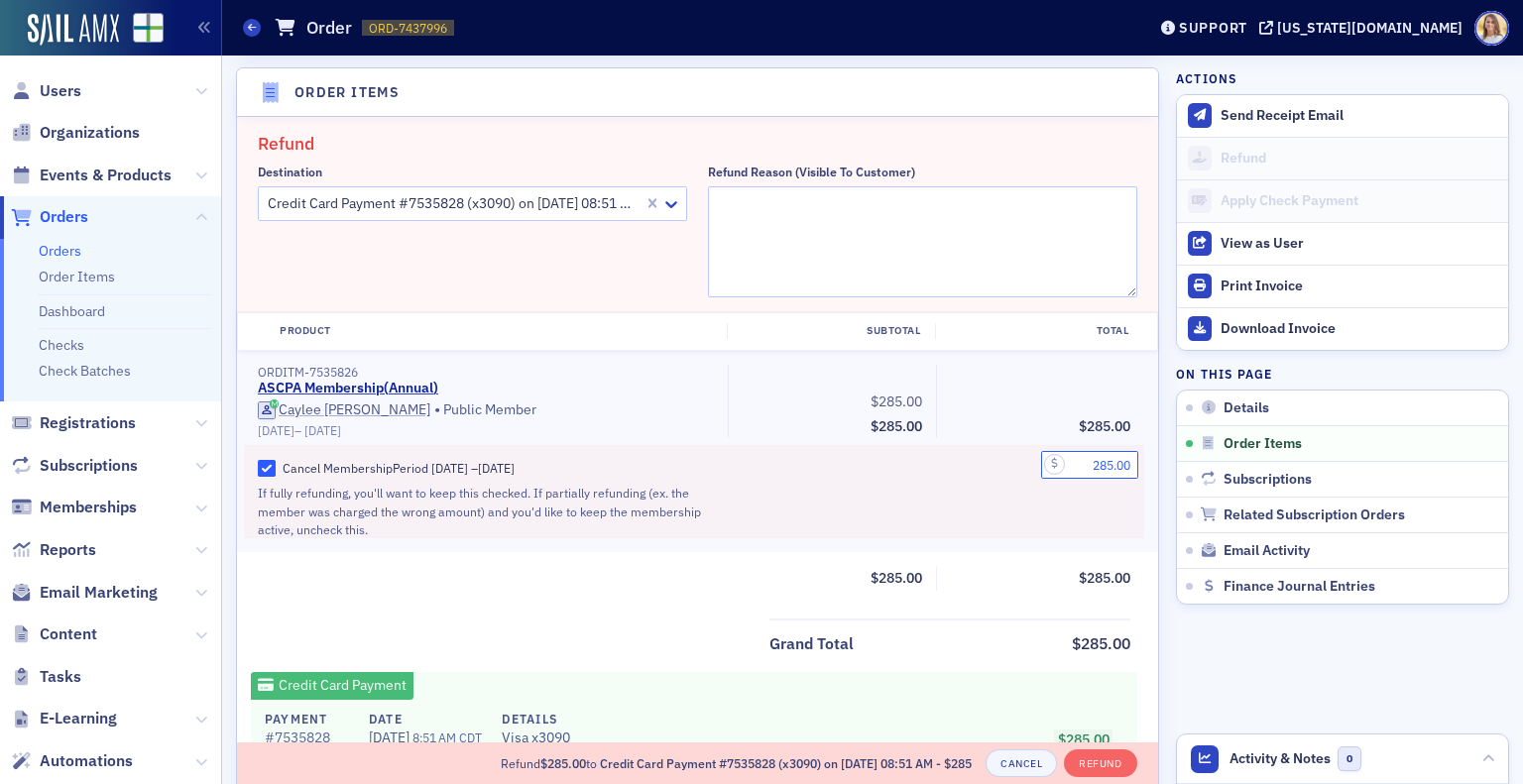 type on "285.00" 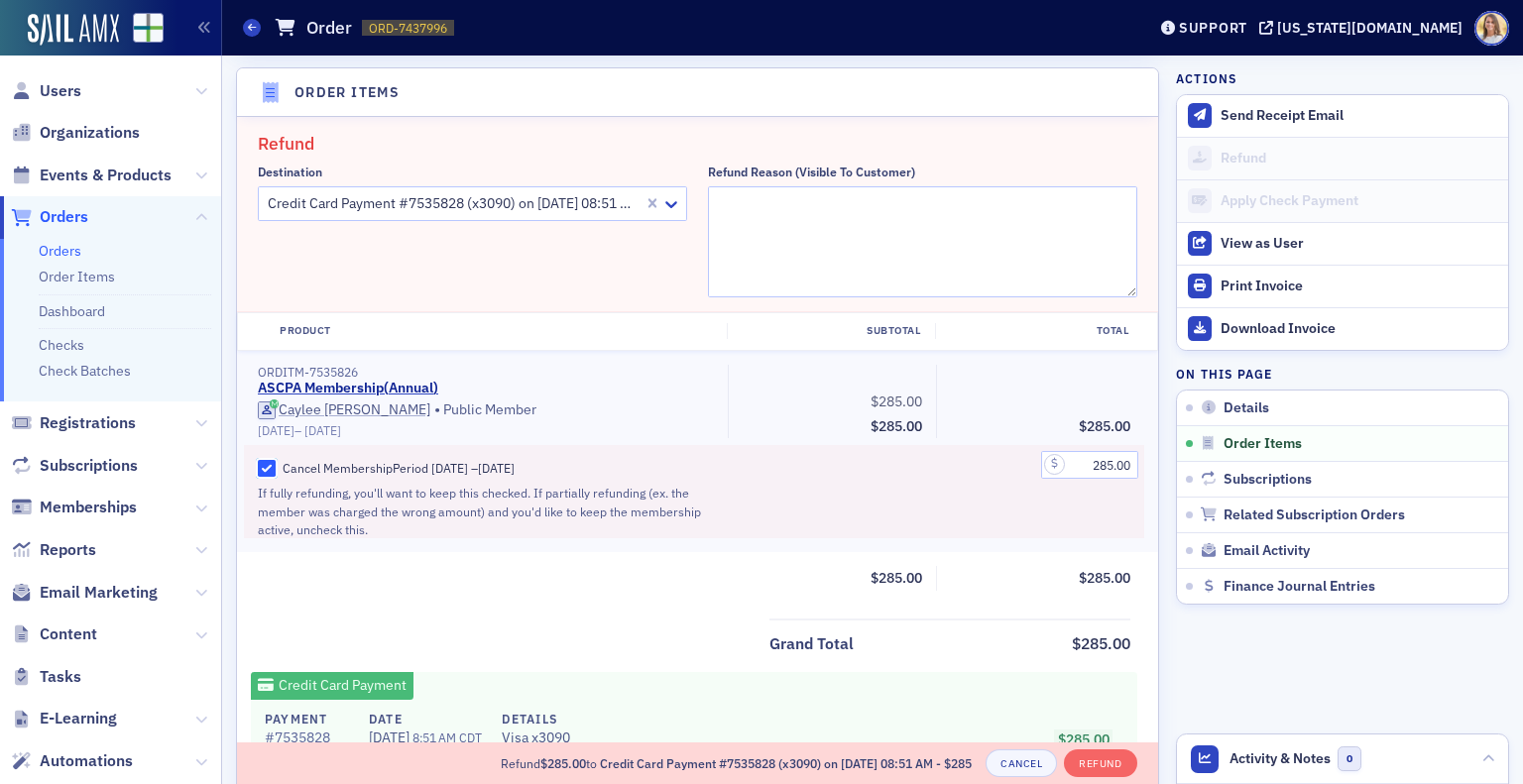 click on "Cancel Membership  Period   5/16/2025    –  5/1/2026" 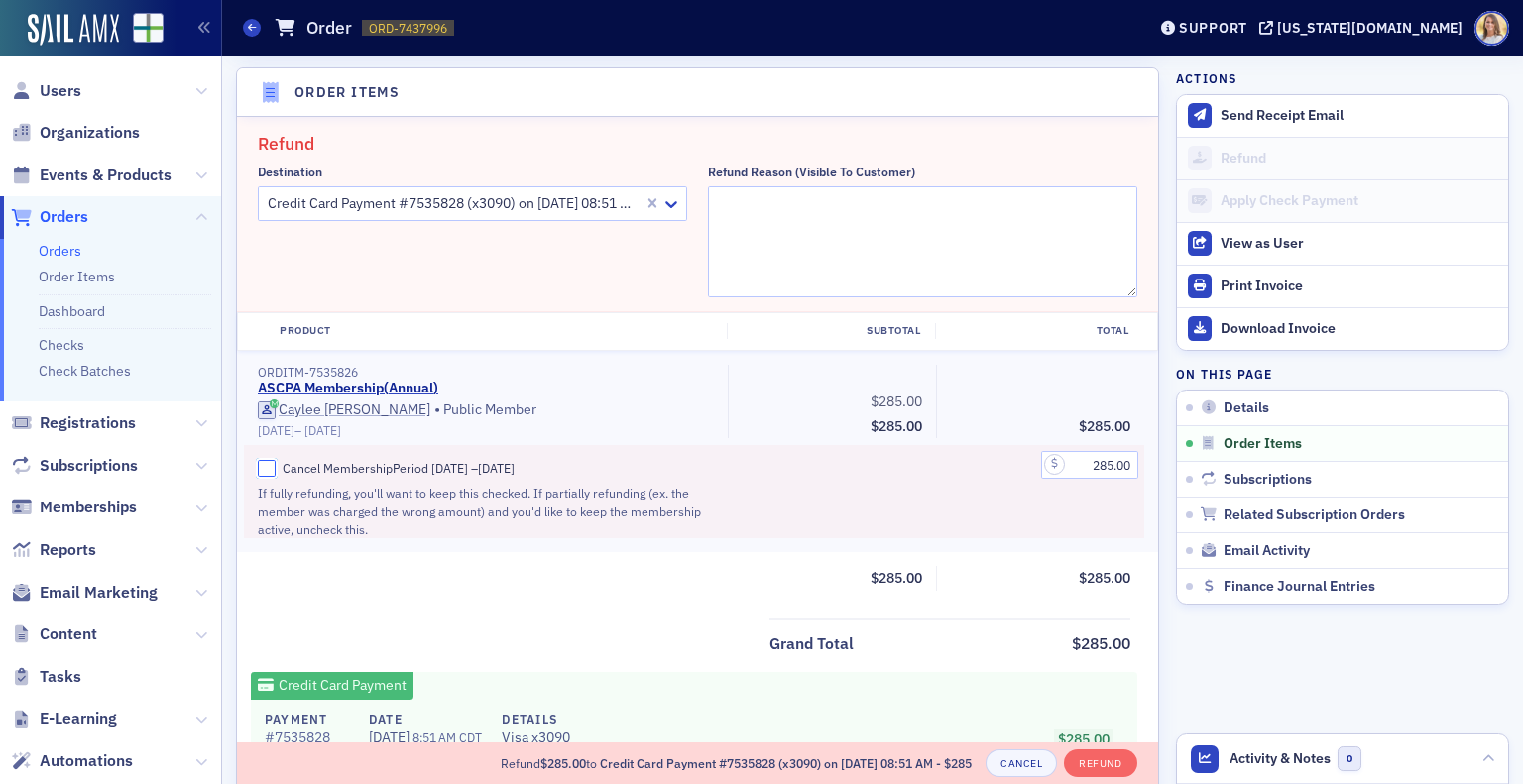 checkbox on "false" 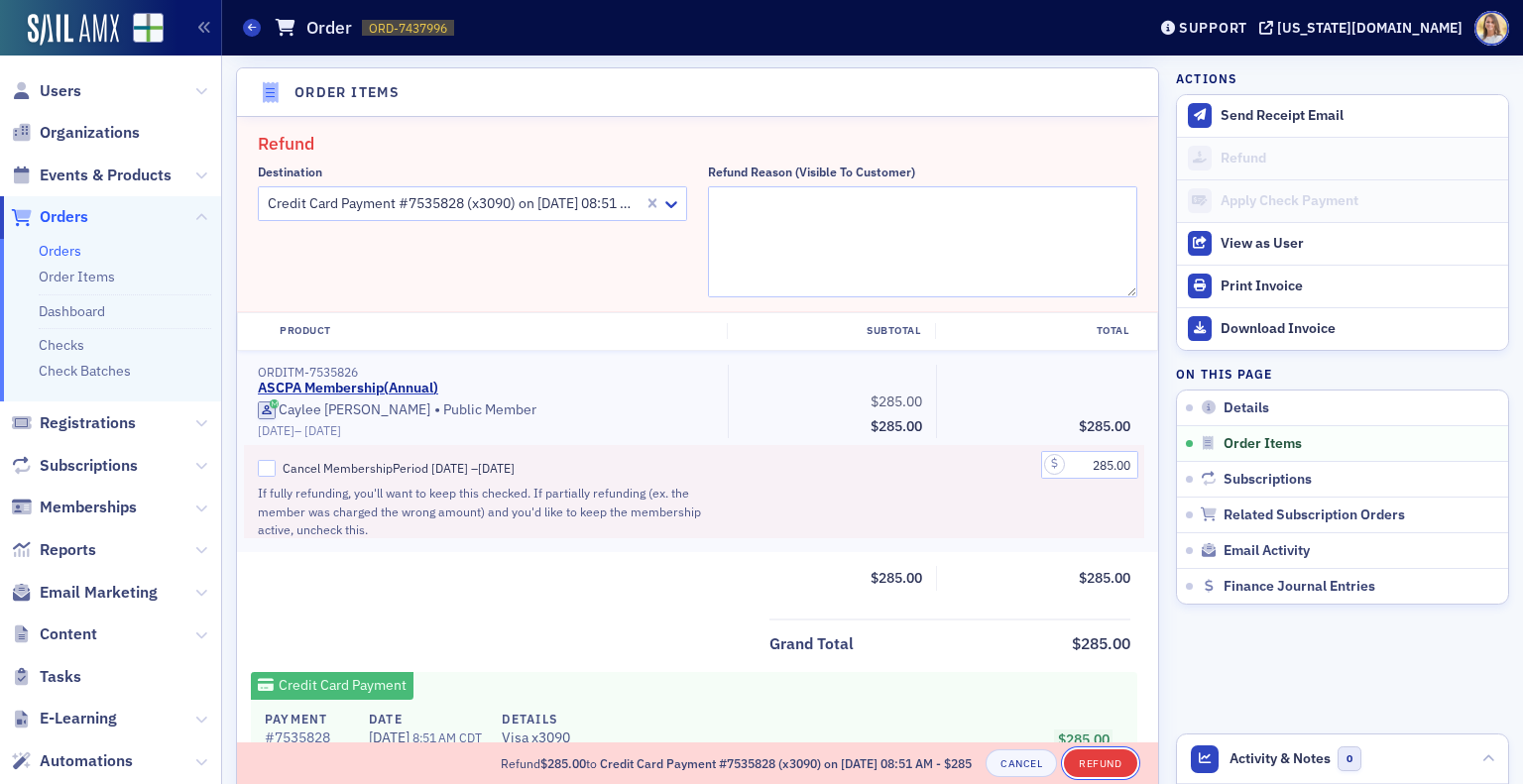 click on "Refund" 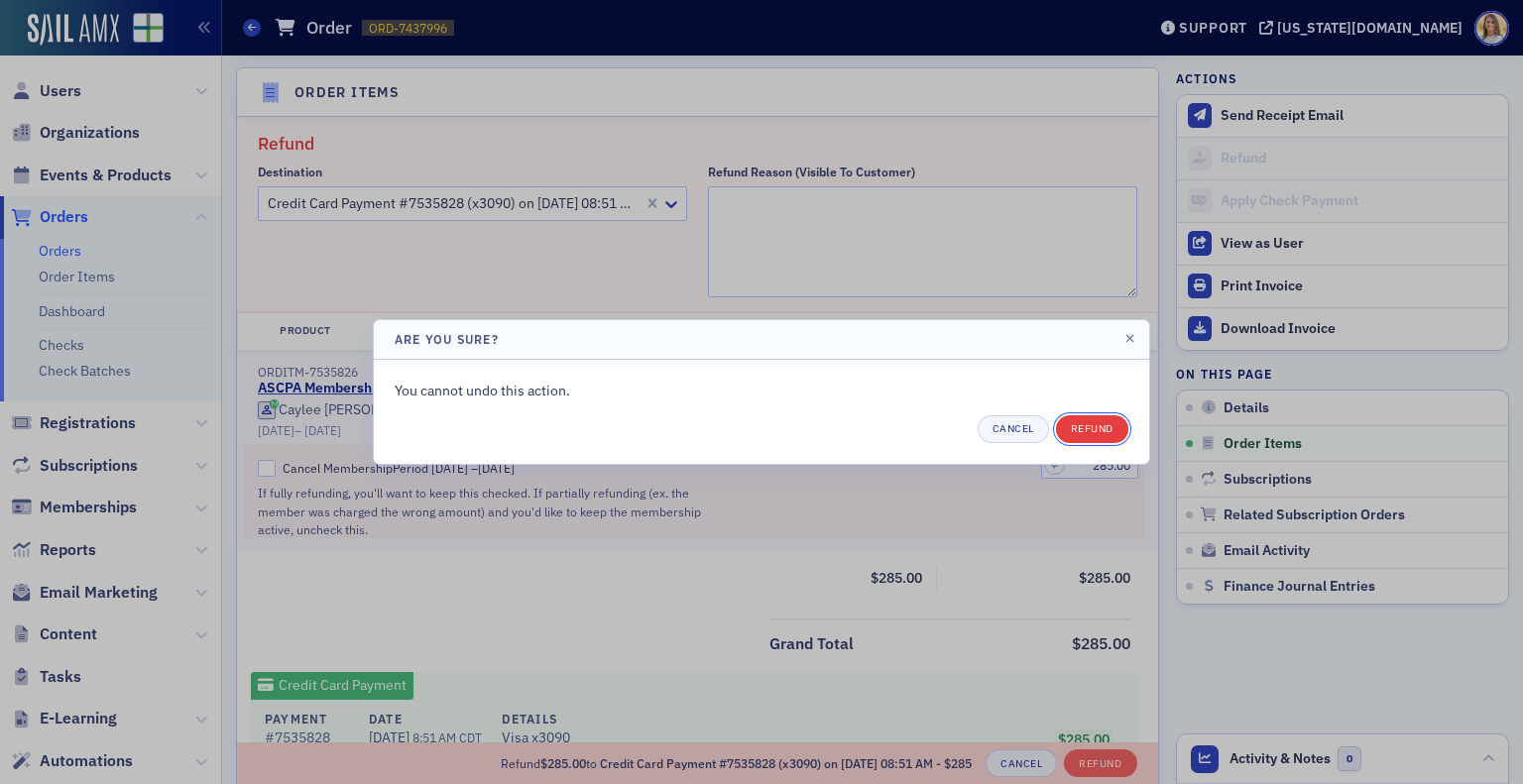 click on "Refund" at bounding box center (1092, 429) 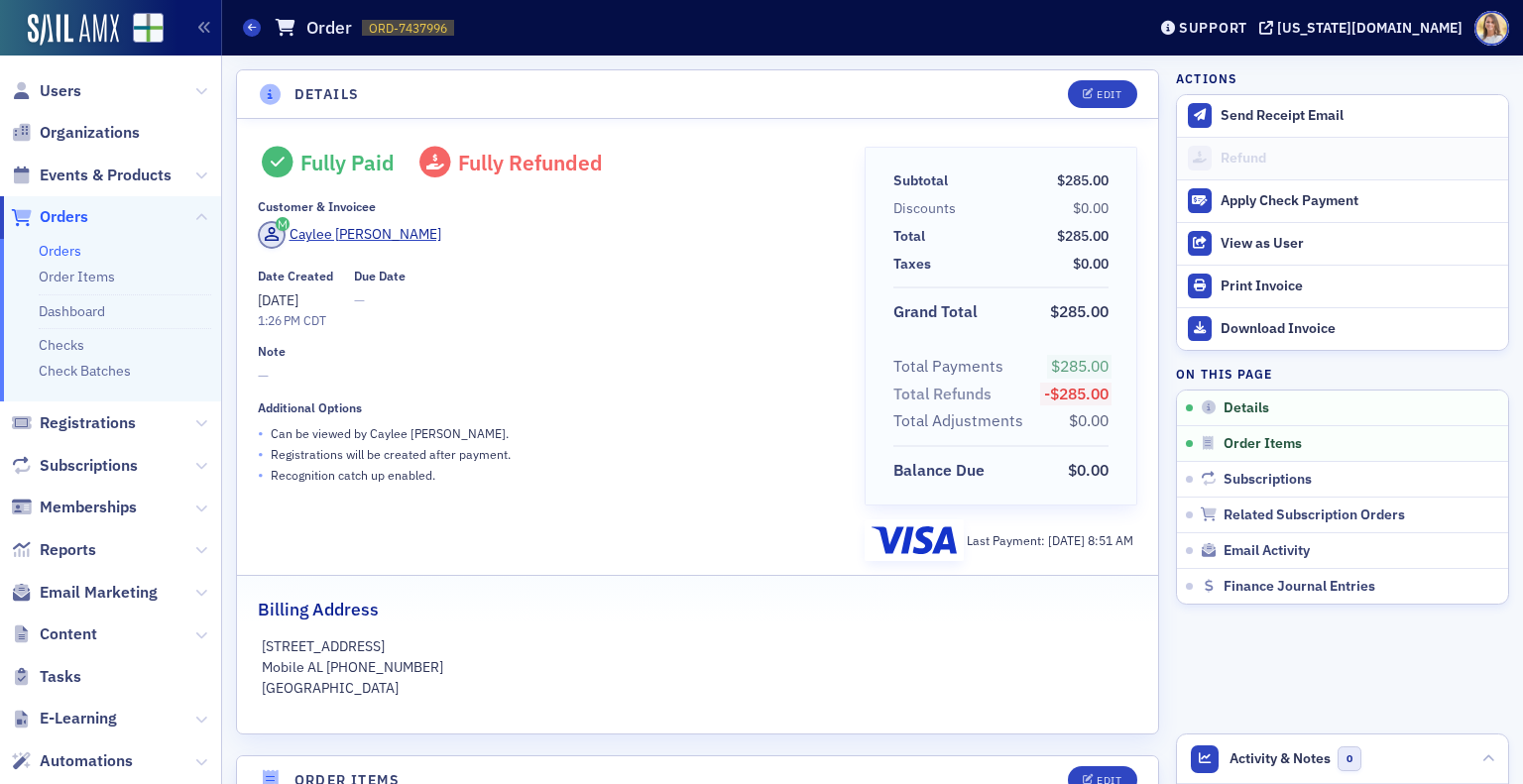 scroll, scrollTop: 0, scrollLeft: 0, axis: both 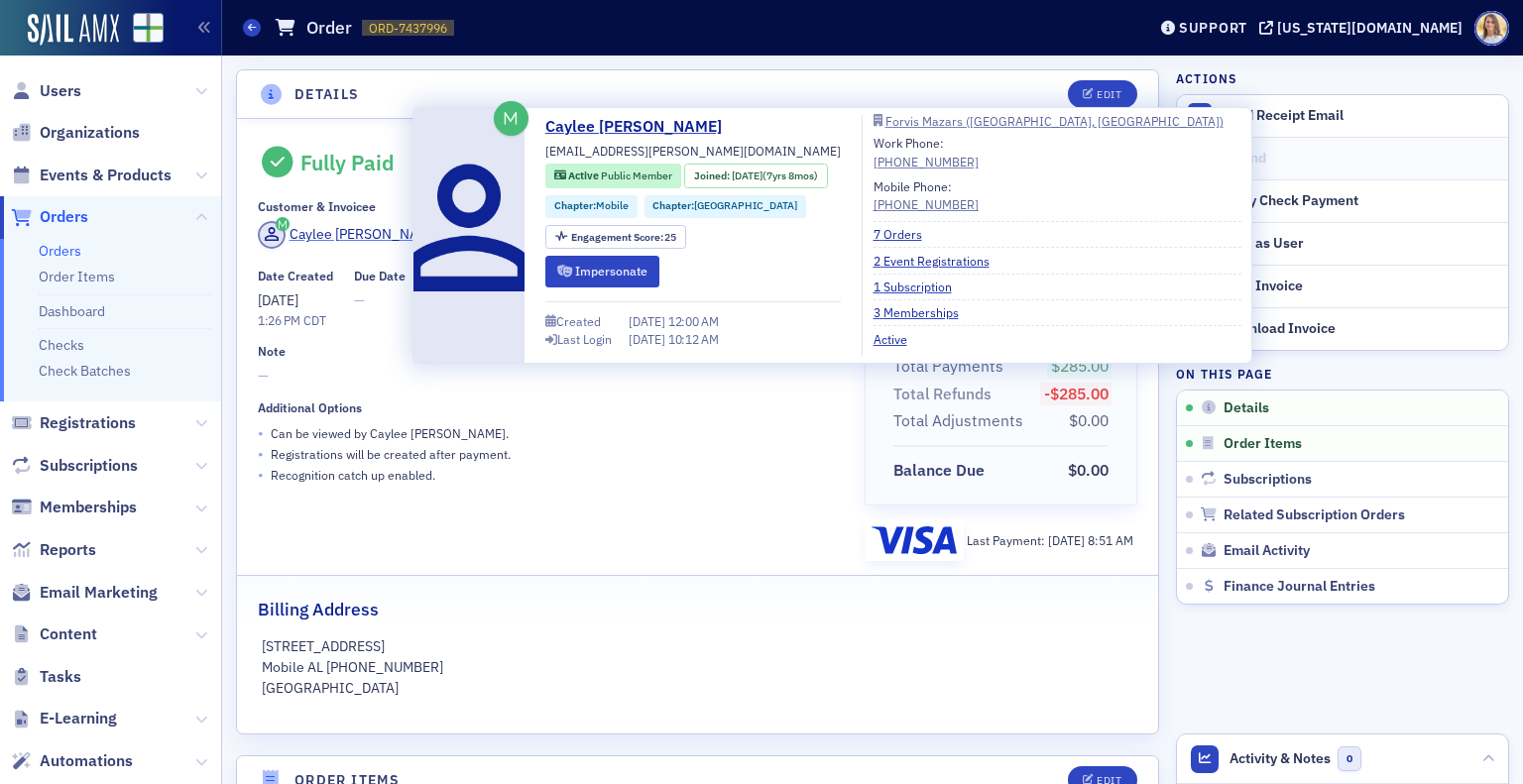 click on "Caylee [PERSON_NAME]" 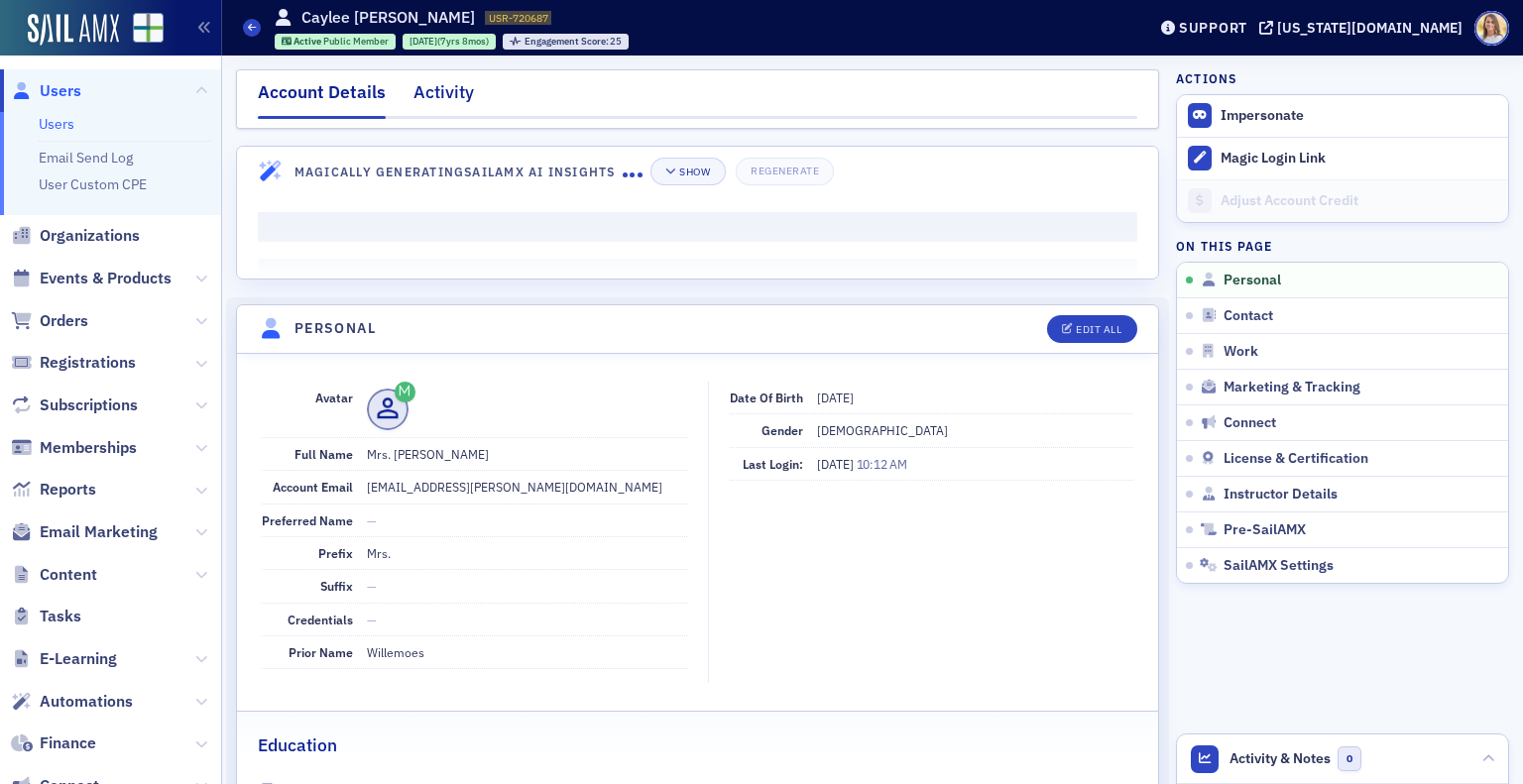 click on "Activity" 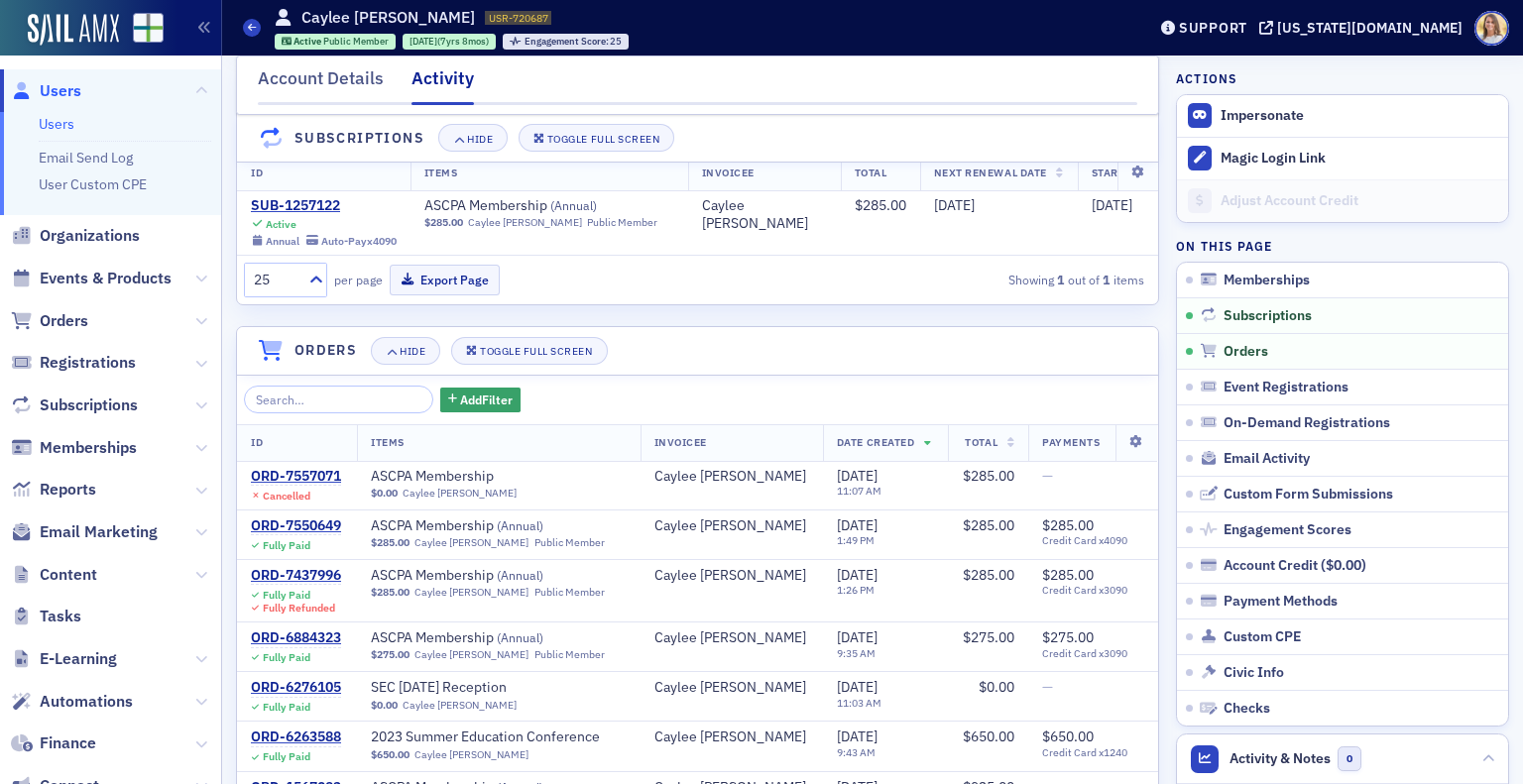 scroll, scrollTop: 403, scrollLeft: 0, axis: vertical 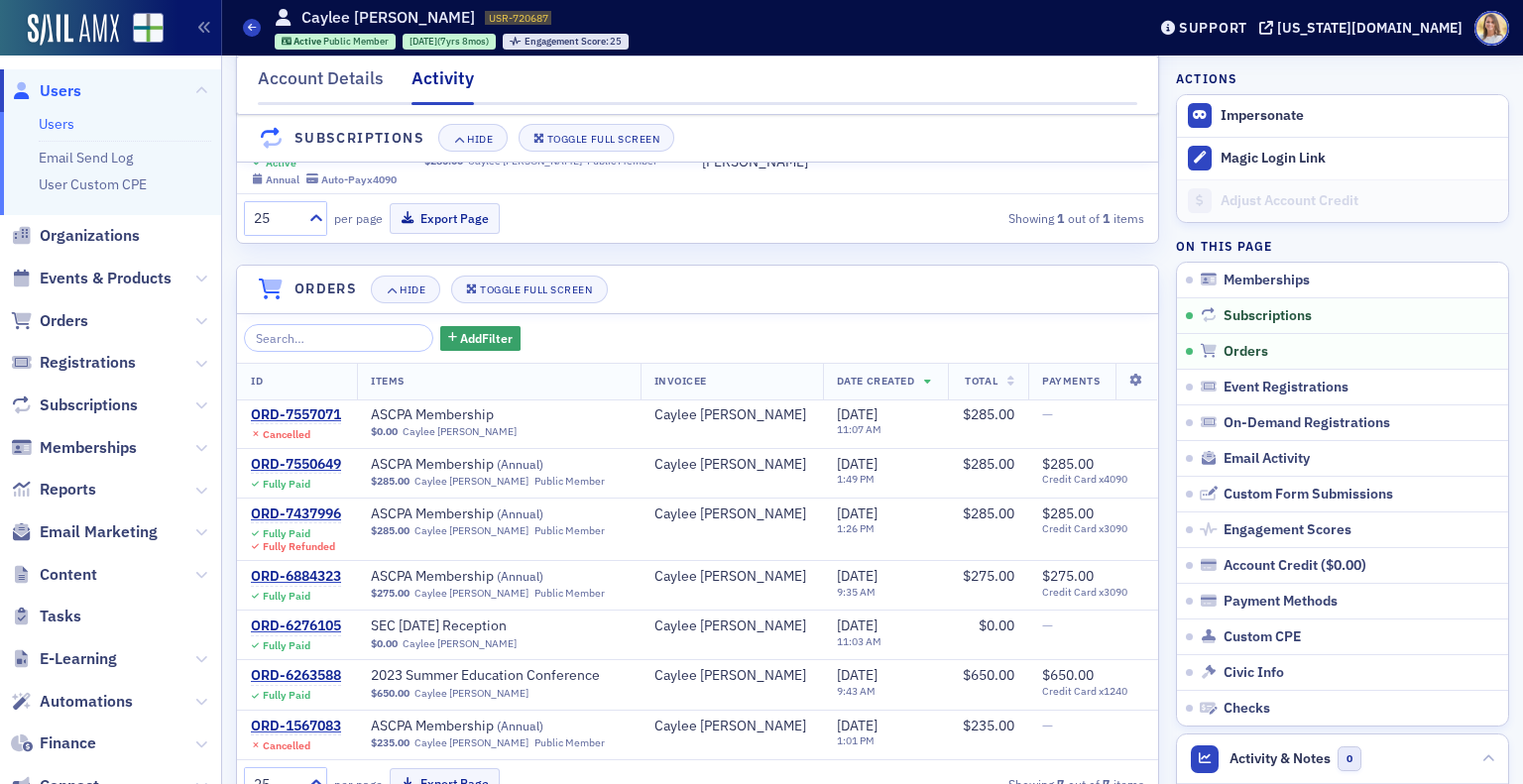 click on "Users" 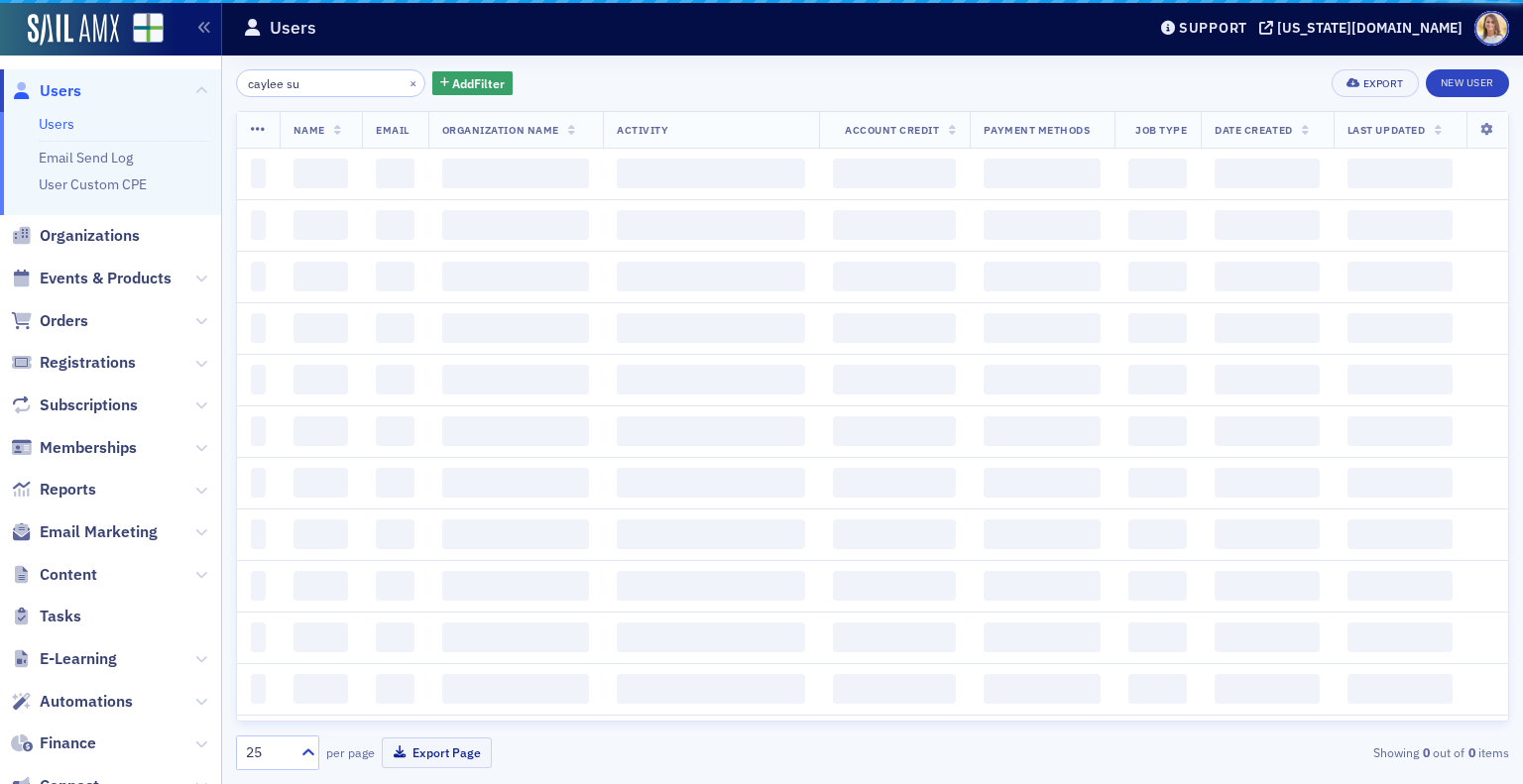 scroll, scrollTop: 0, scrollLeft: 0, axis: both 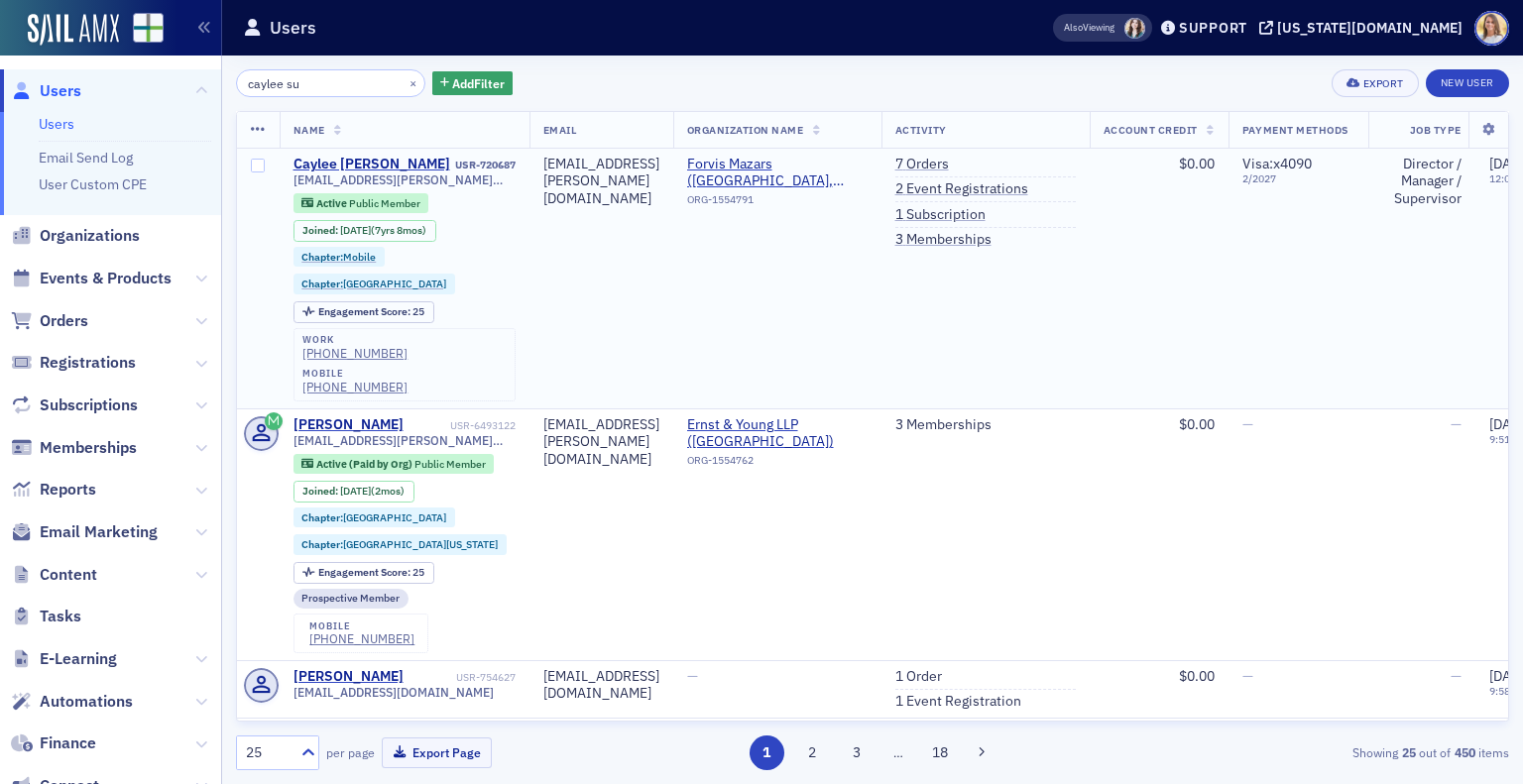 click on "Visa :   x4090   2 / 2027" 